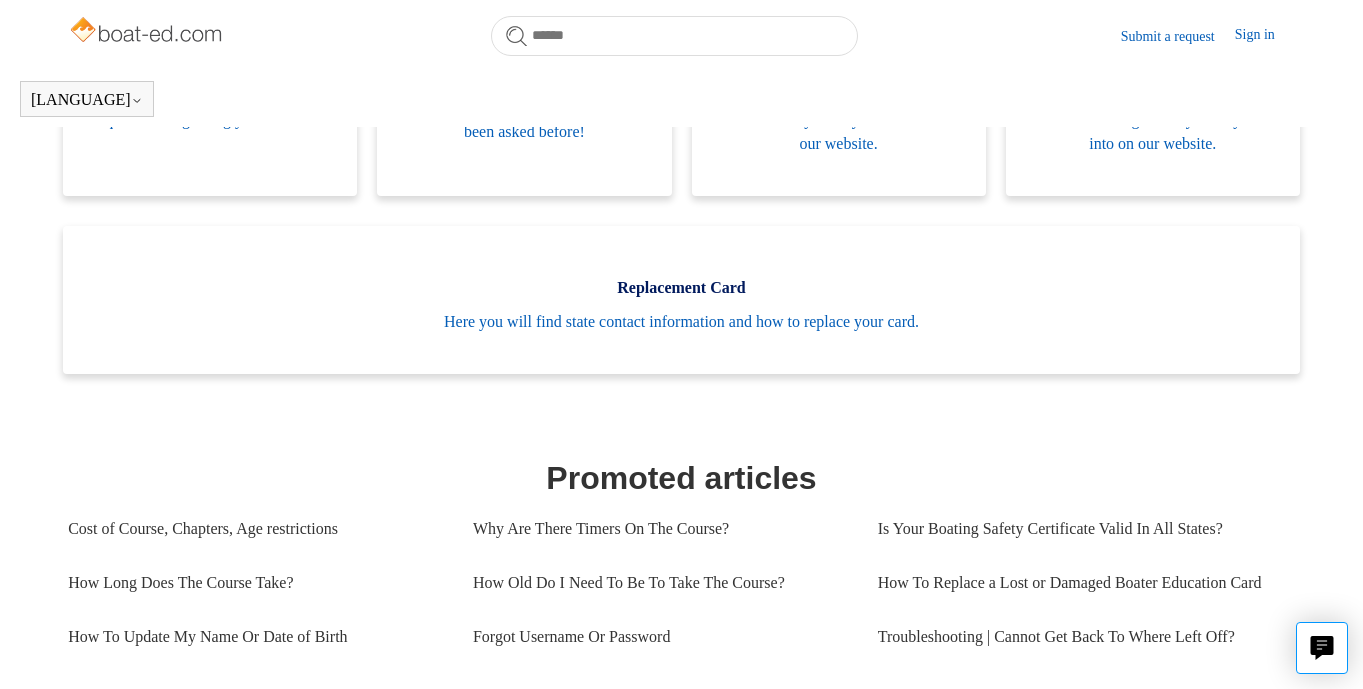 scroll, scrollTop: 550, scrollLeft: 0, axis: vertical 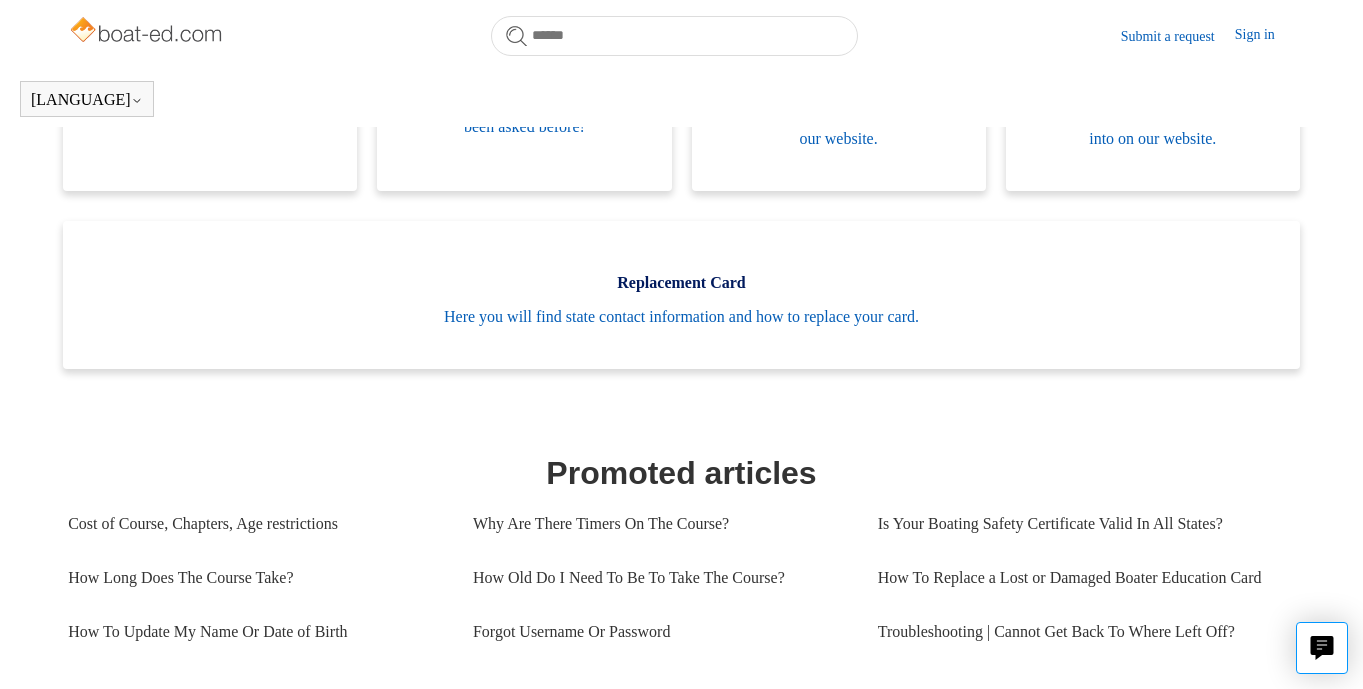 click on "Replacement Card" at bounding box center [681, 283] 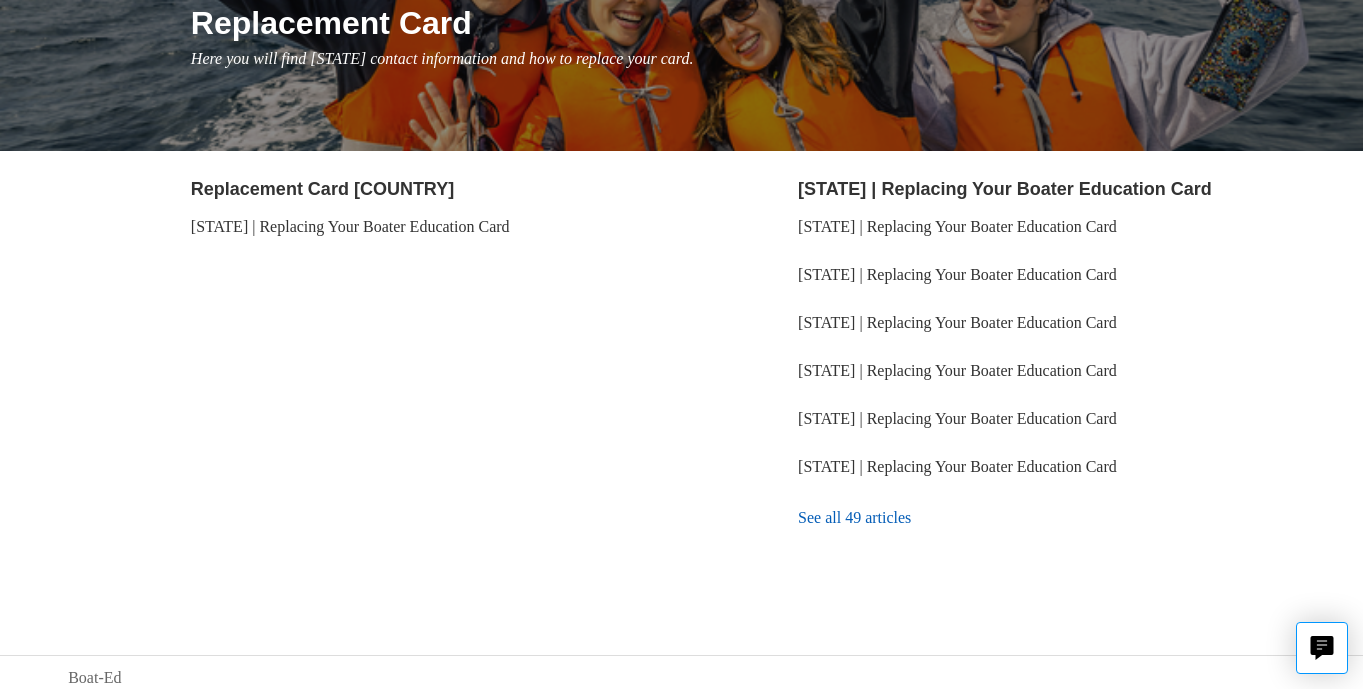 scroll, scrollTop: 271, scrollLeft: 0, axis: vertical 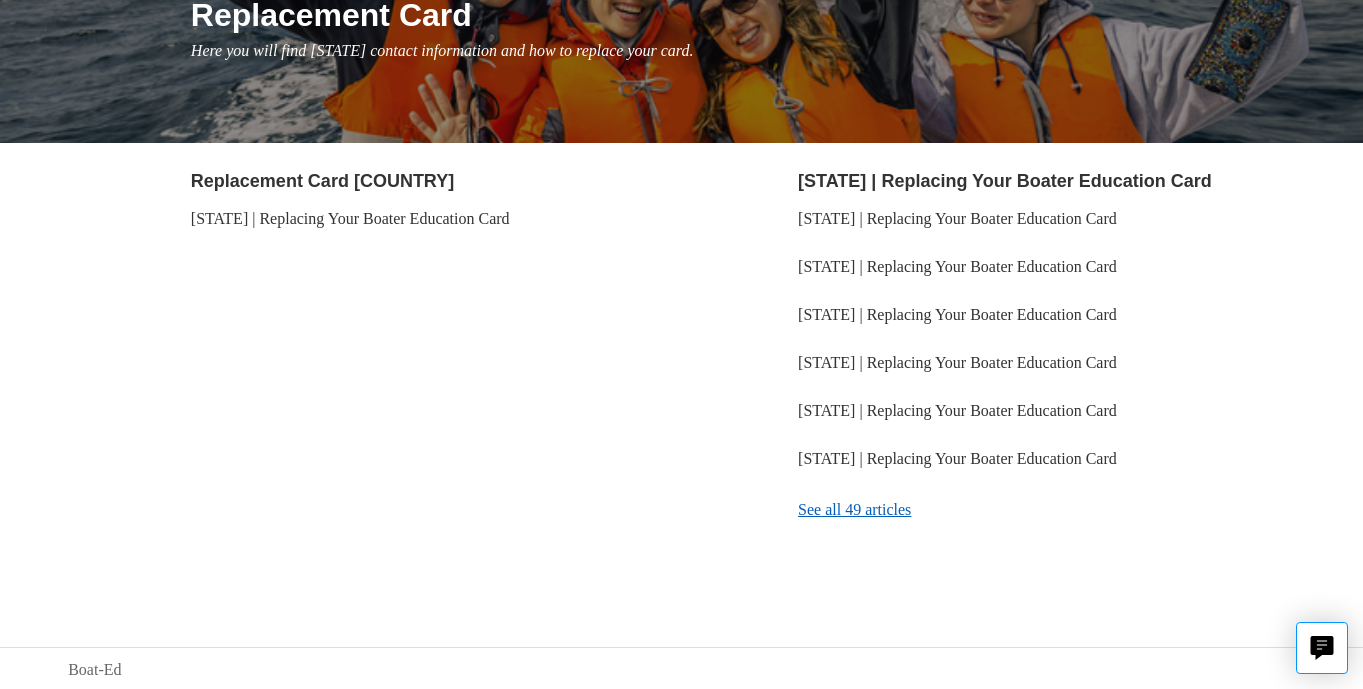 click on "See all 49 articles" at bounding box center (1046, 510) 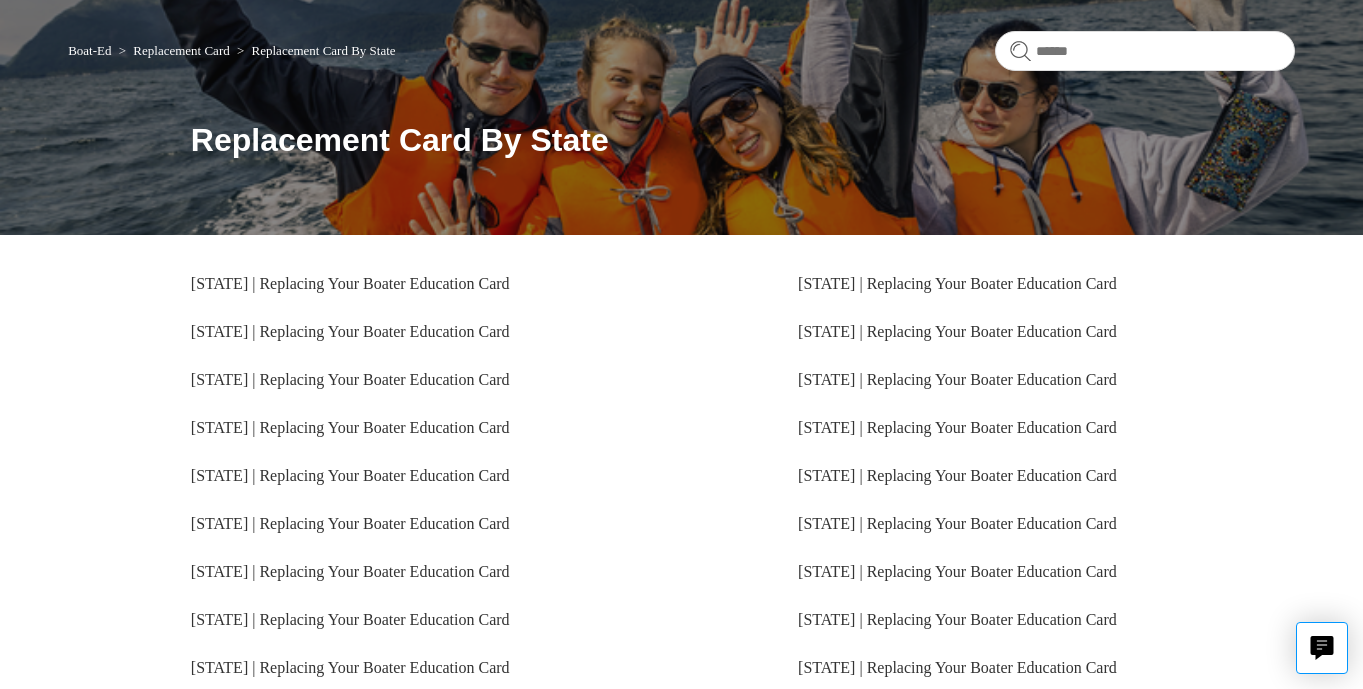 scroll, scrollTop: 148, scrollLeft: 0, axis: vertical 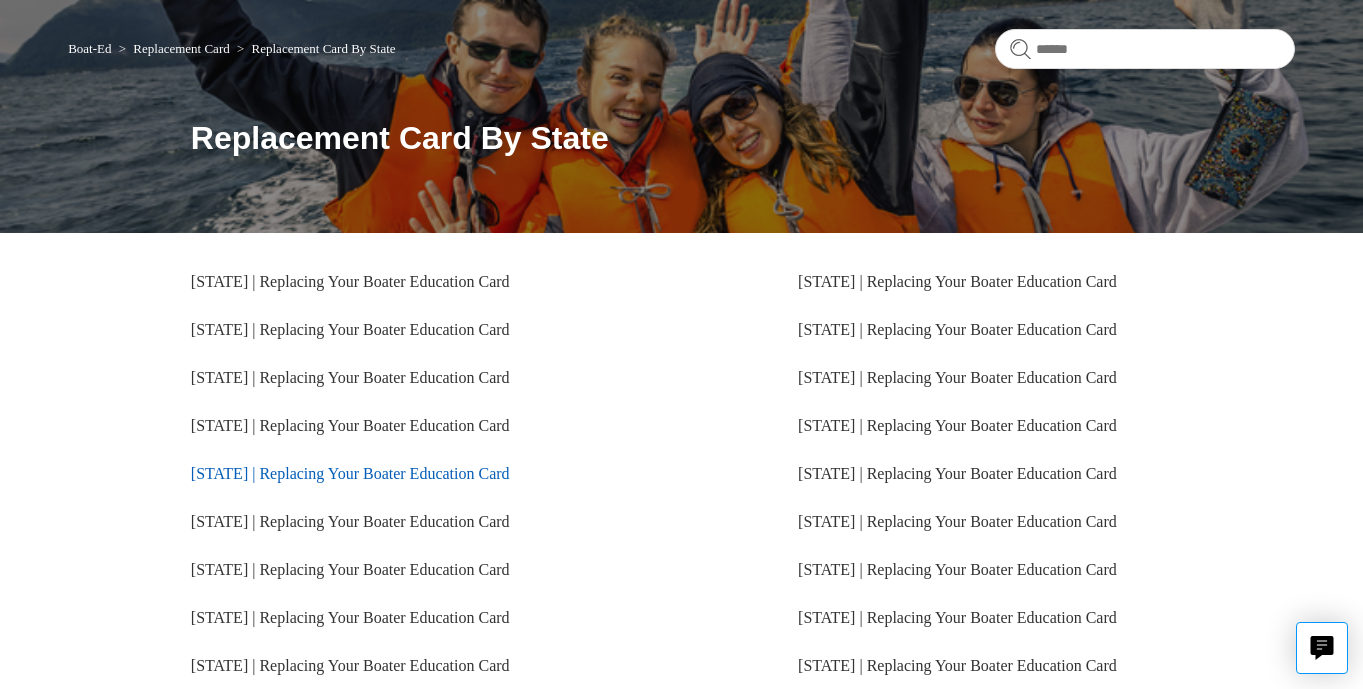 click on "[STATE] | Replacing Your Boater Education Card" at bounding box center (350, 473) 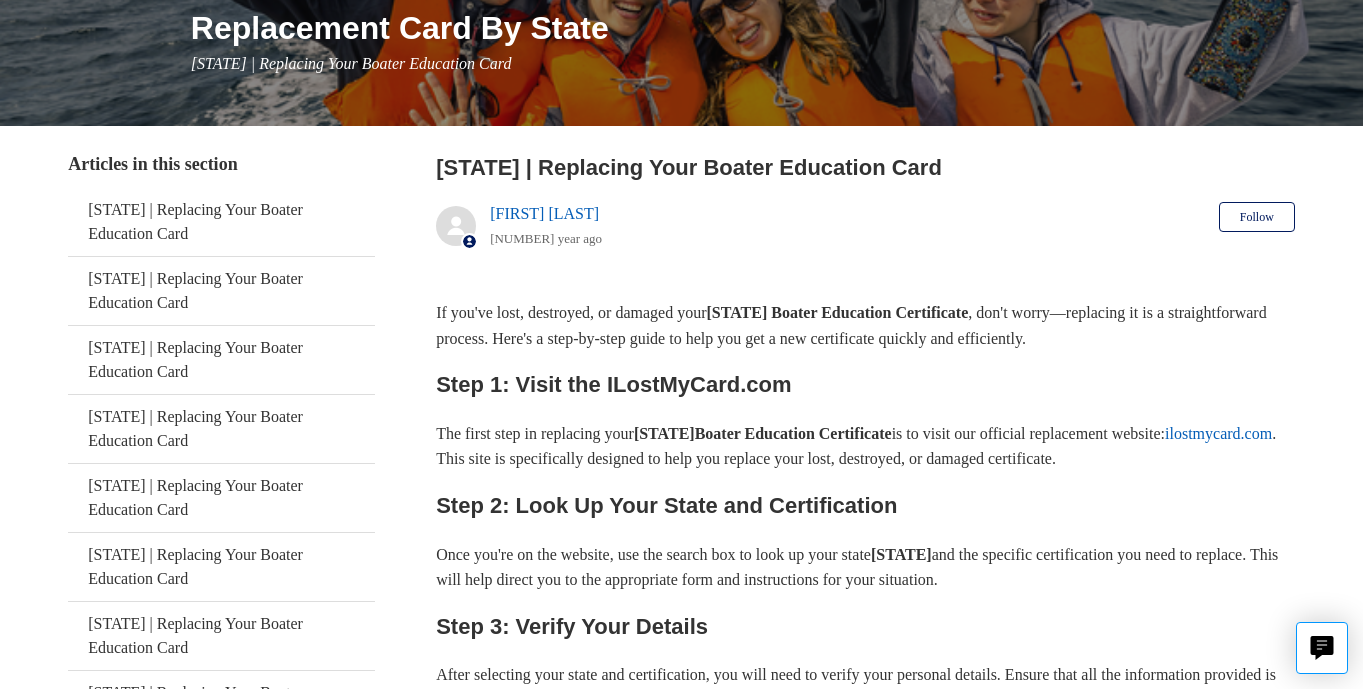 scroll, scrollTop: 261, scrollLeft: 0, axis: vertical 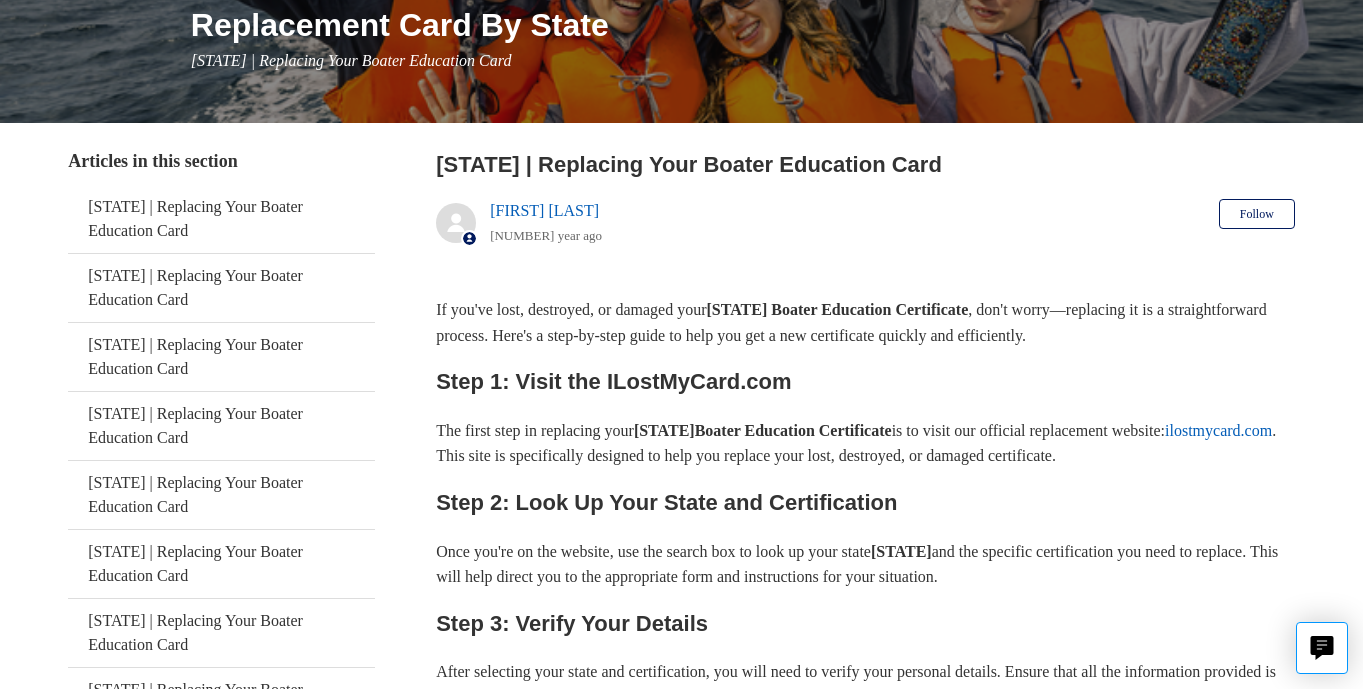 click on "ilostmycard.com" at bounding box center [1218, 430] 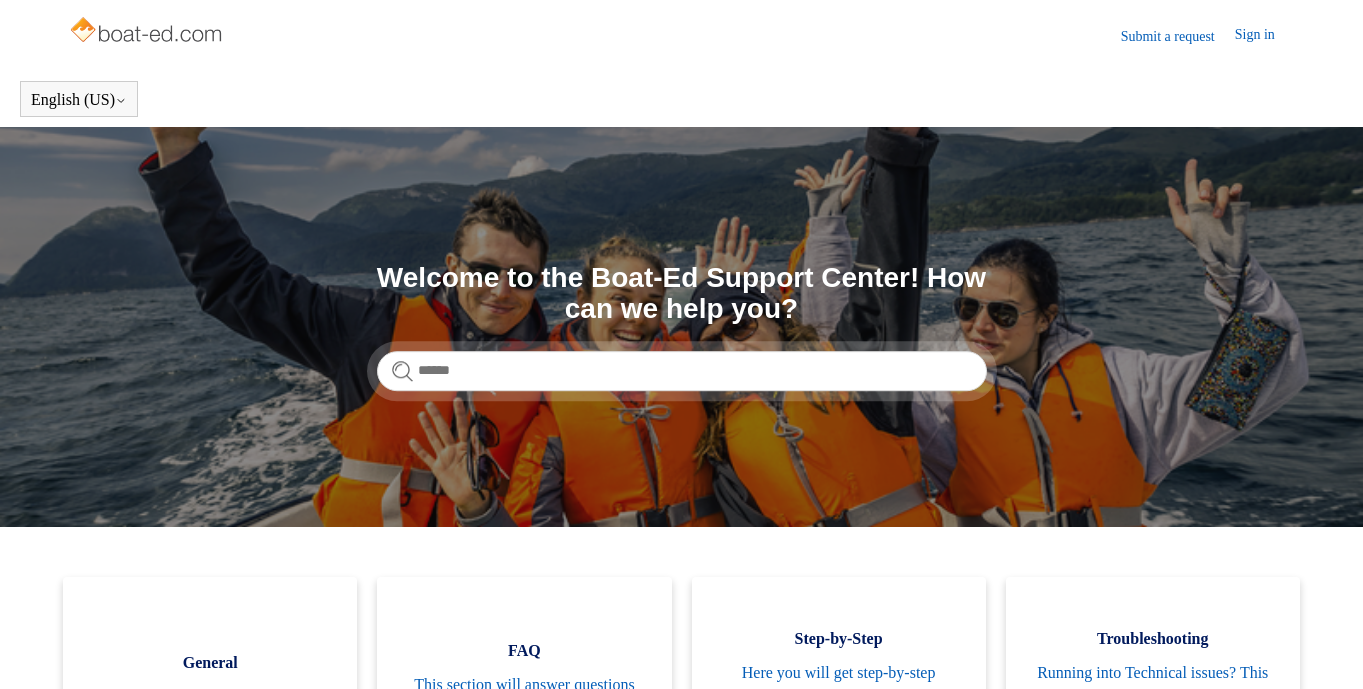 scroll, scrollTop: 0, scrollLeft: 0, axis: both 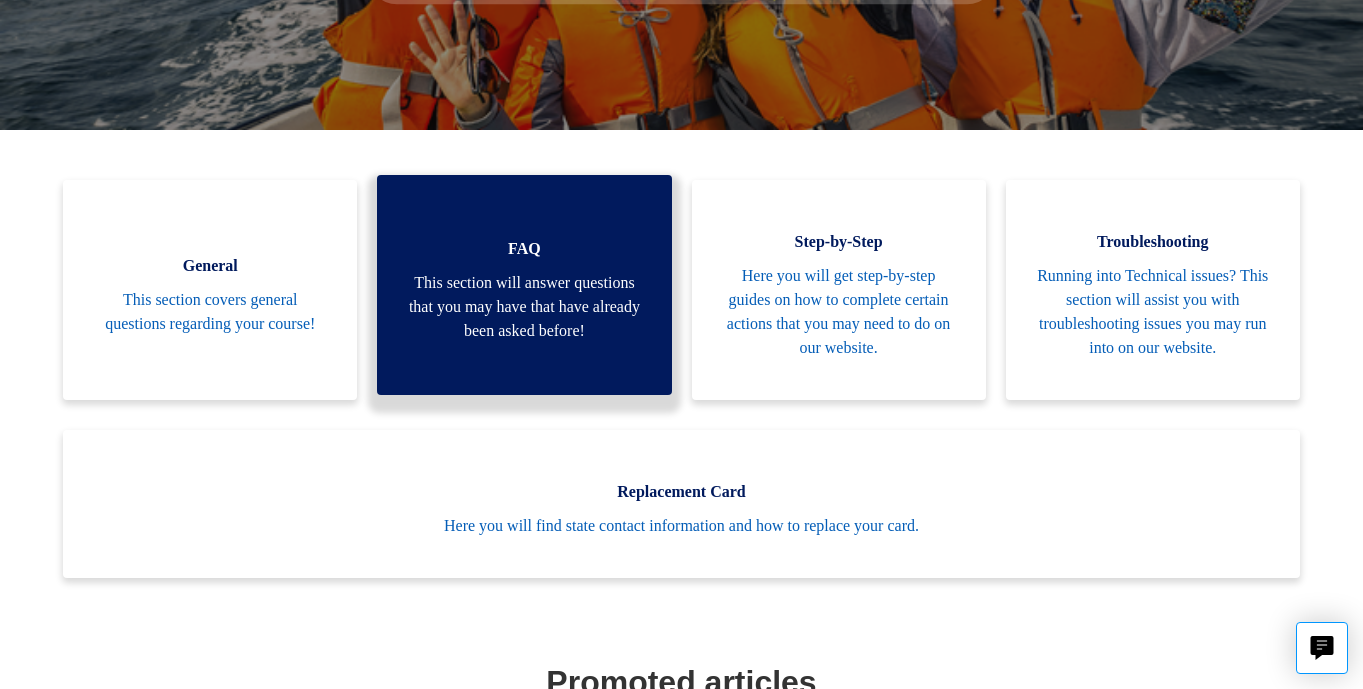 click on "This section will answer questions that you may have that have already been asked before!" at bounding box center [524, 307] 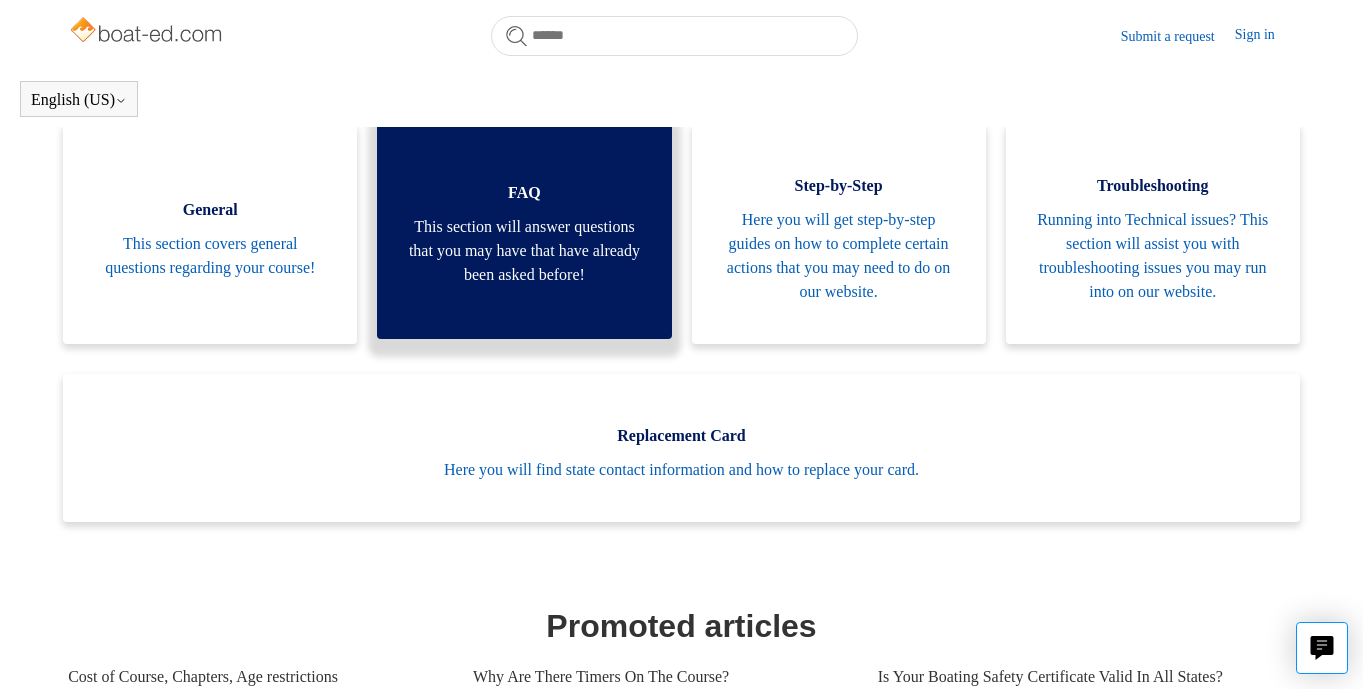 scroll, scrollTop: 453, scrollLeft: 0, axis: vertical 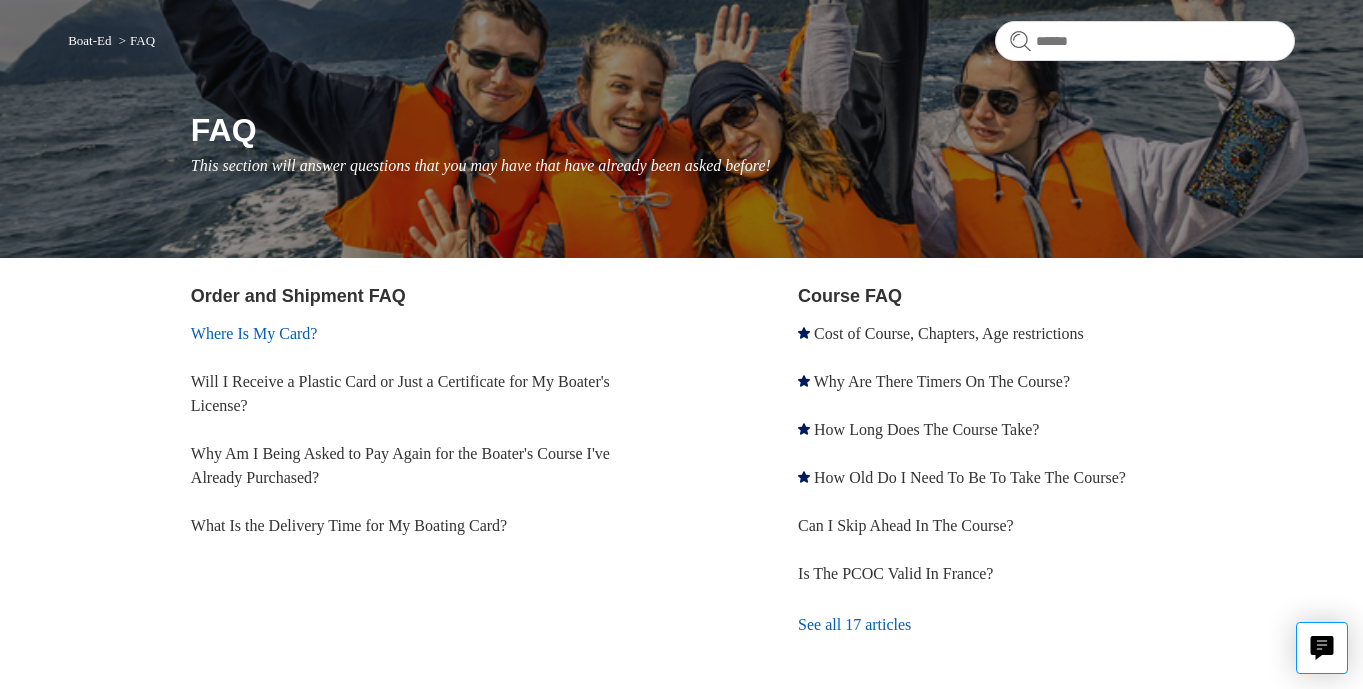 click on "Where Is My Card?" at bounding box center [254, 333] 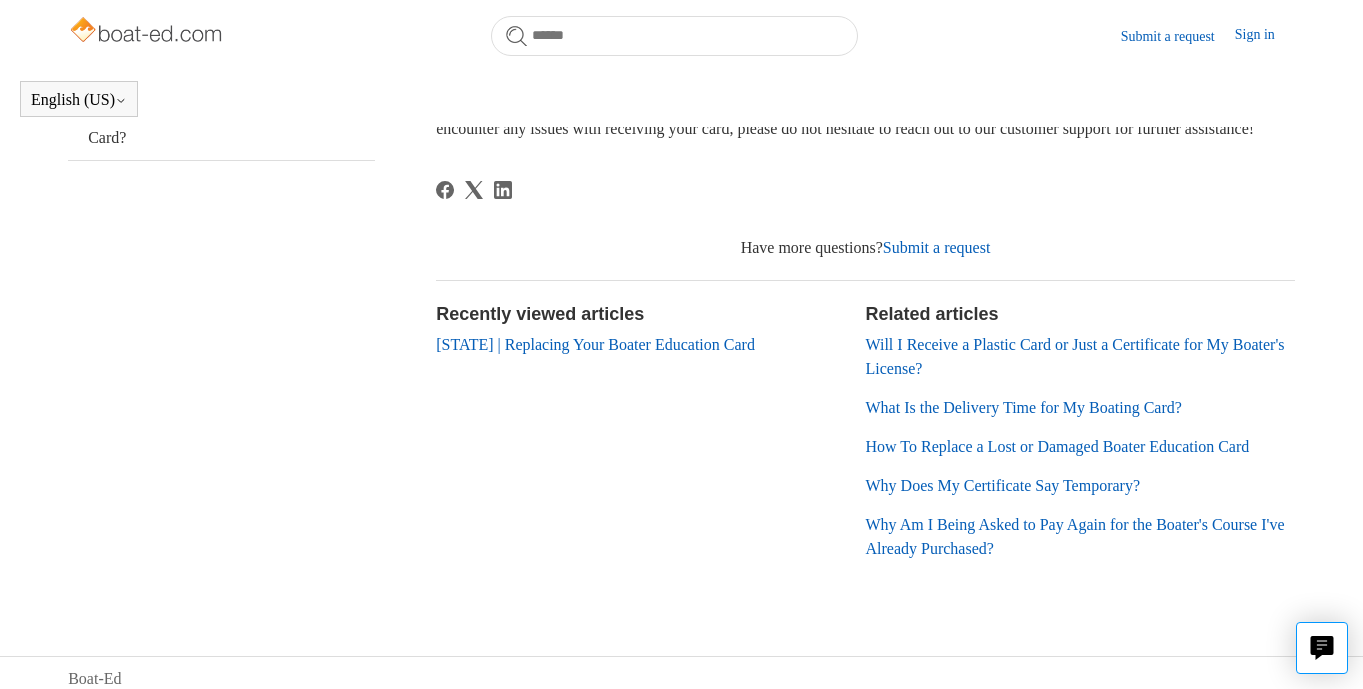 scroll, scrollTop: 543, scrollLeft: 0, axis: vertical 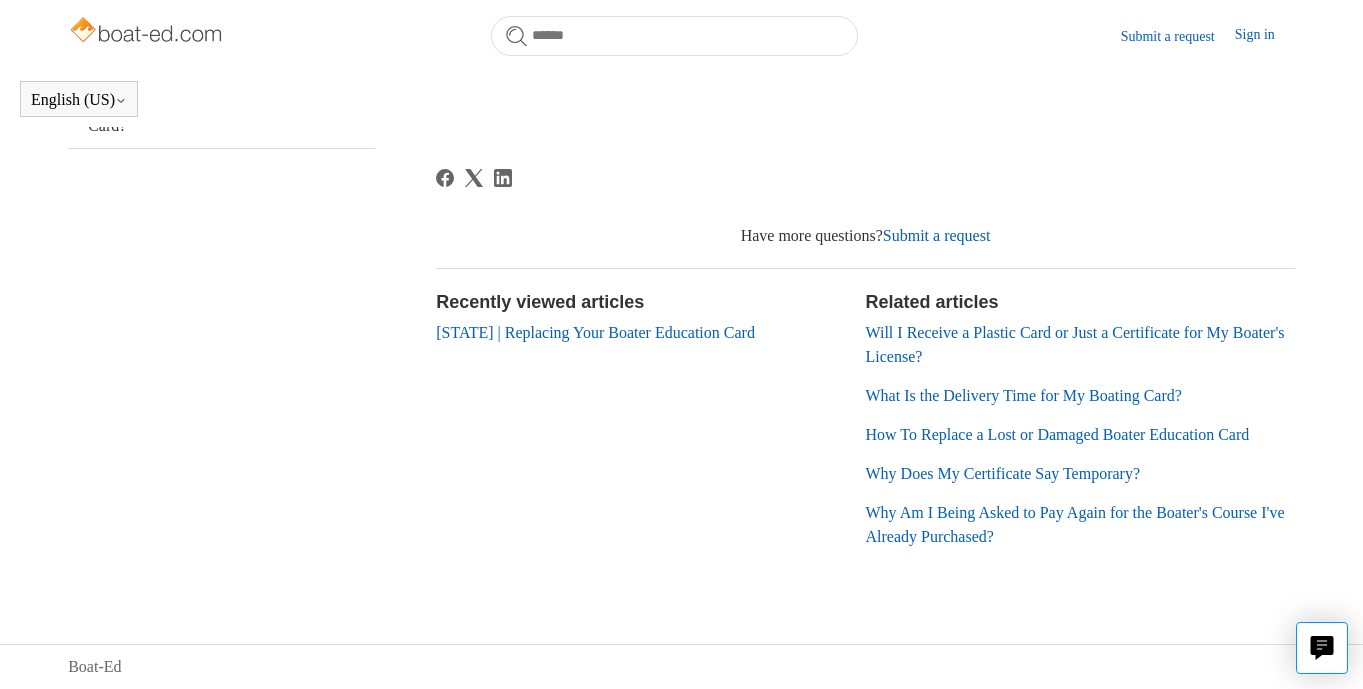 click on "Submit a request" at bounding box center (937, 235) 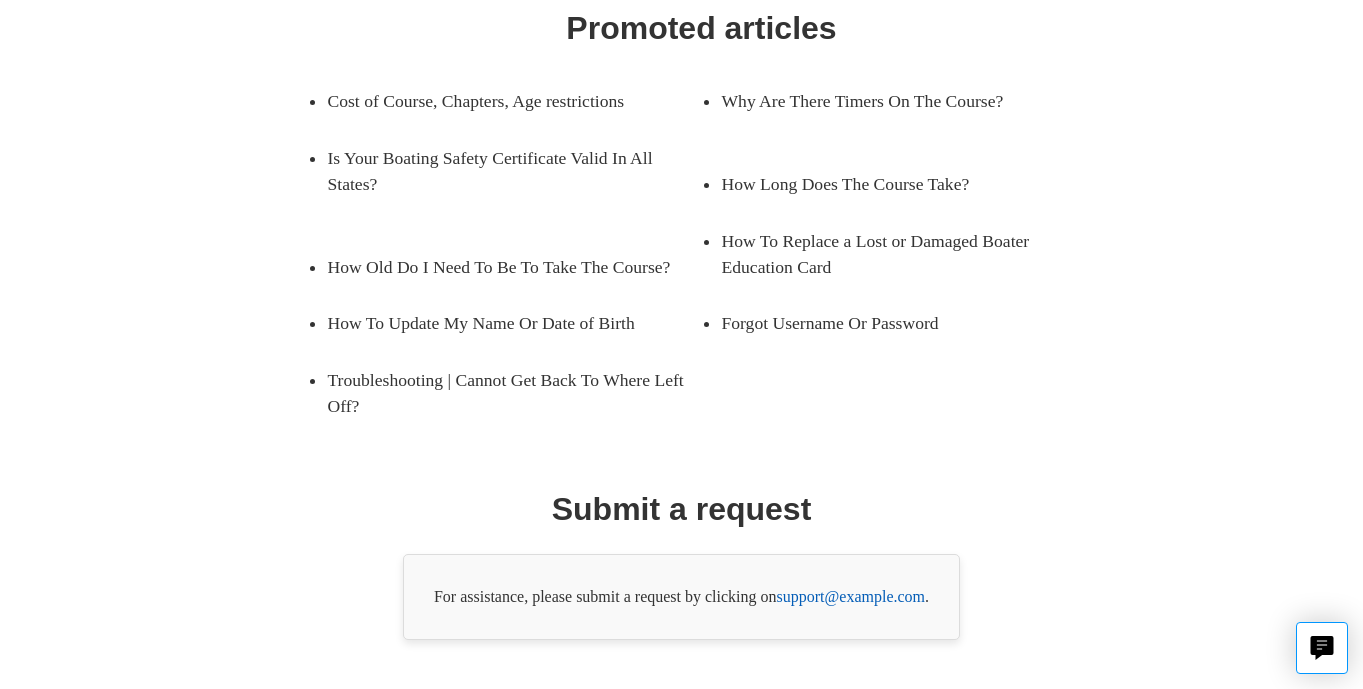 scroll, scrollTop: 389, scrollLeft: 0, axis: vertical 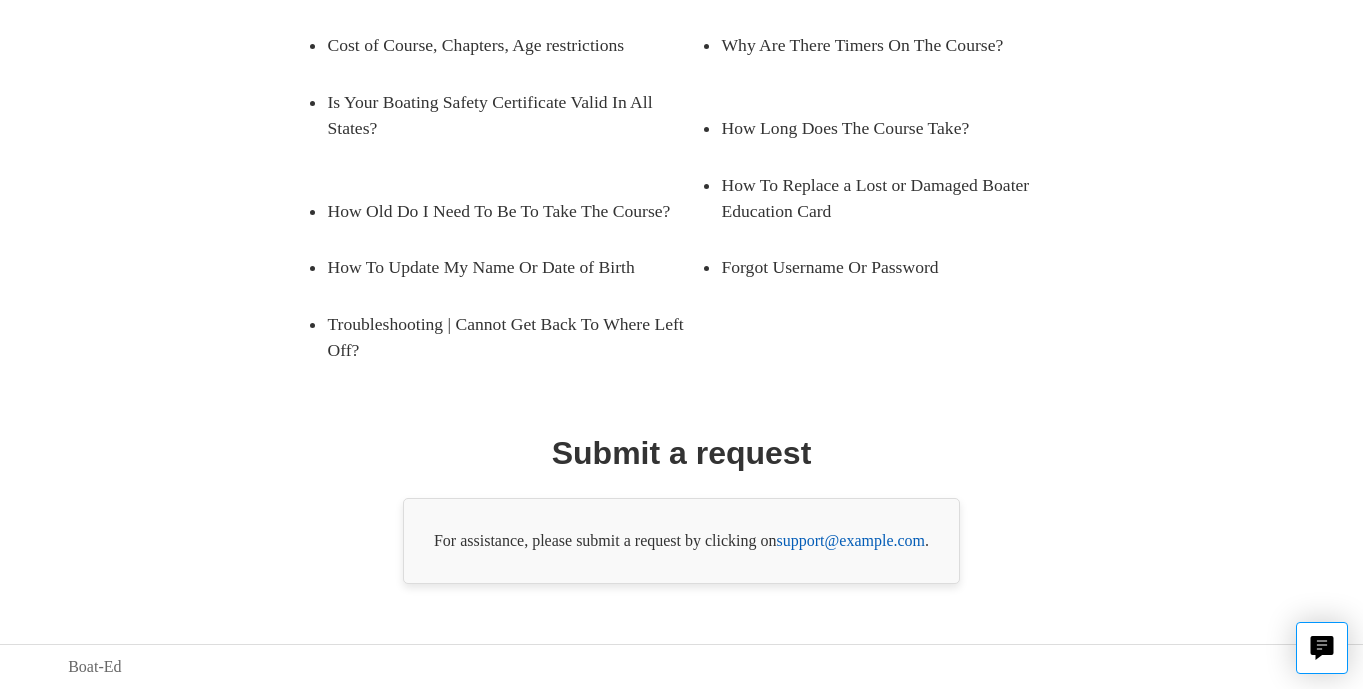 click on "support@example.com" at bounding box center [851, 540] 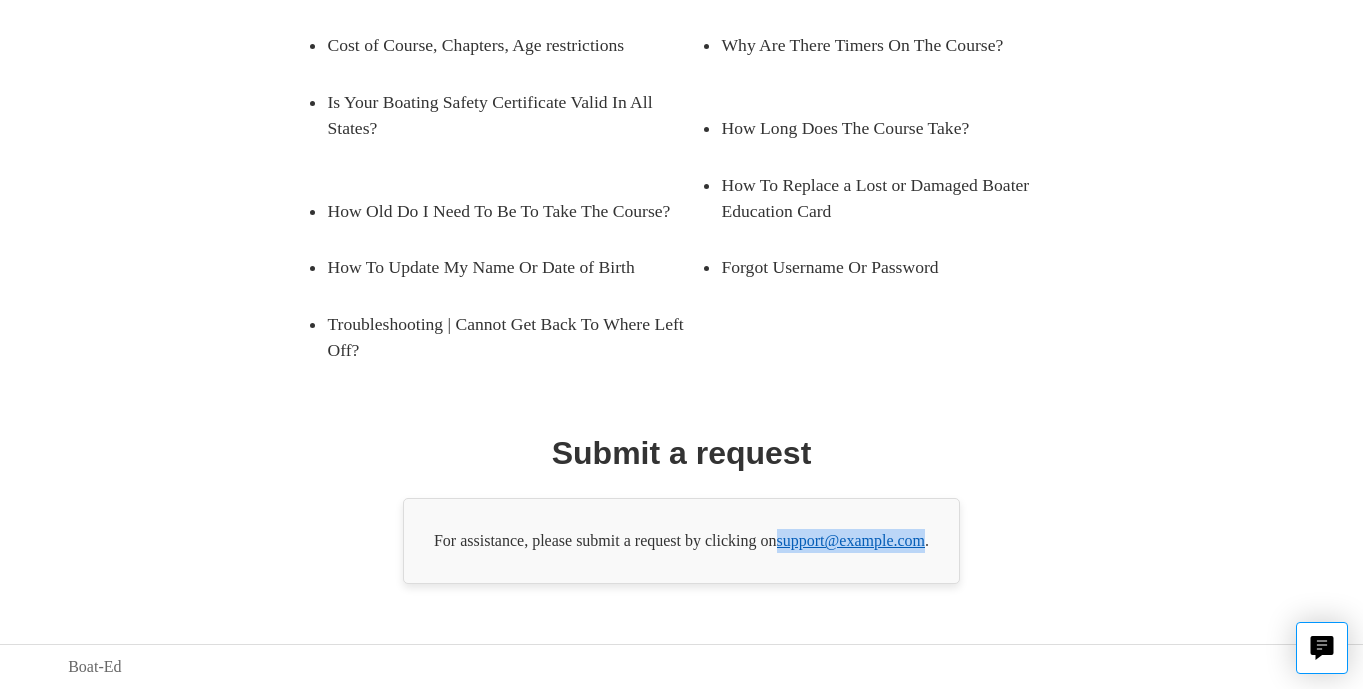 drag, startPoint x: 788, startPoint y: 539, endPoint x: 947, endPoint y: 537, distance: 159.01257 